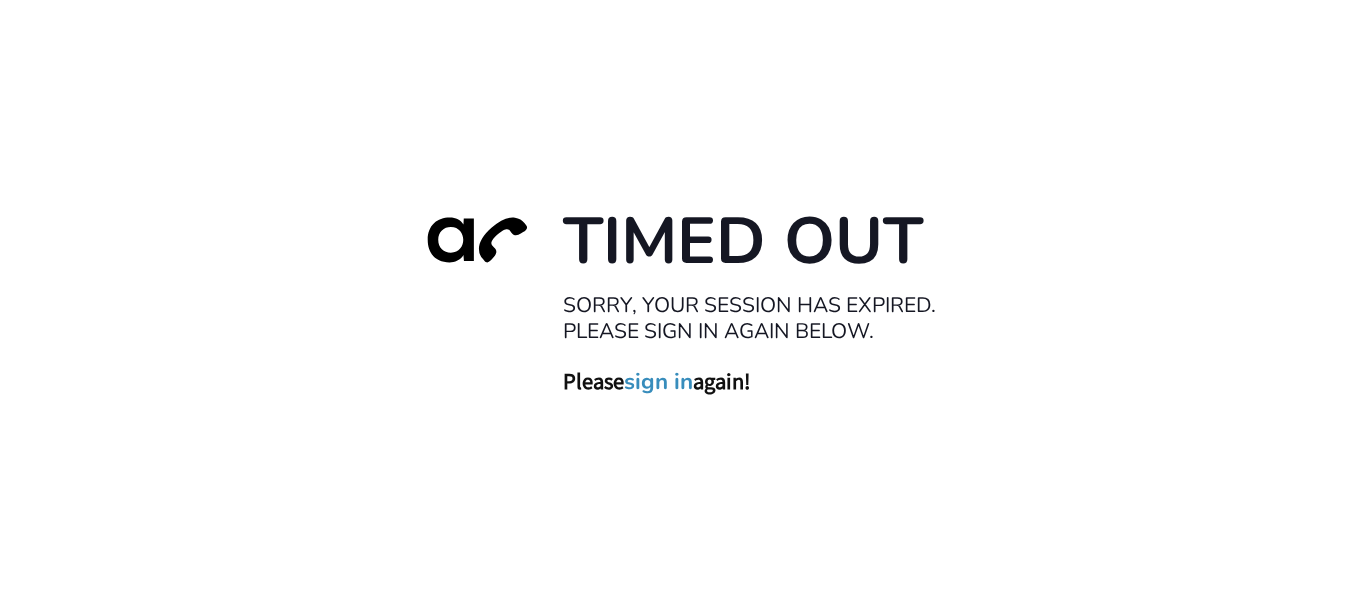 scroll, scrollTop: 0, scrollLeft: 0, axis: both 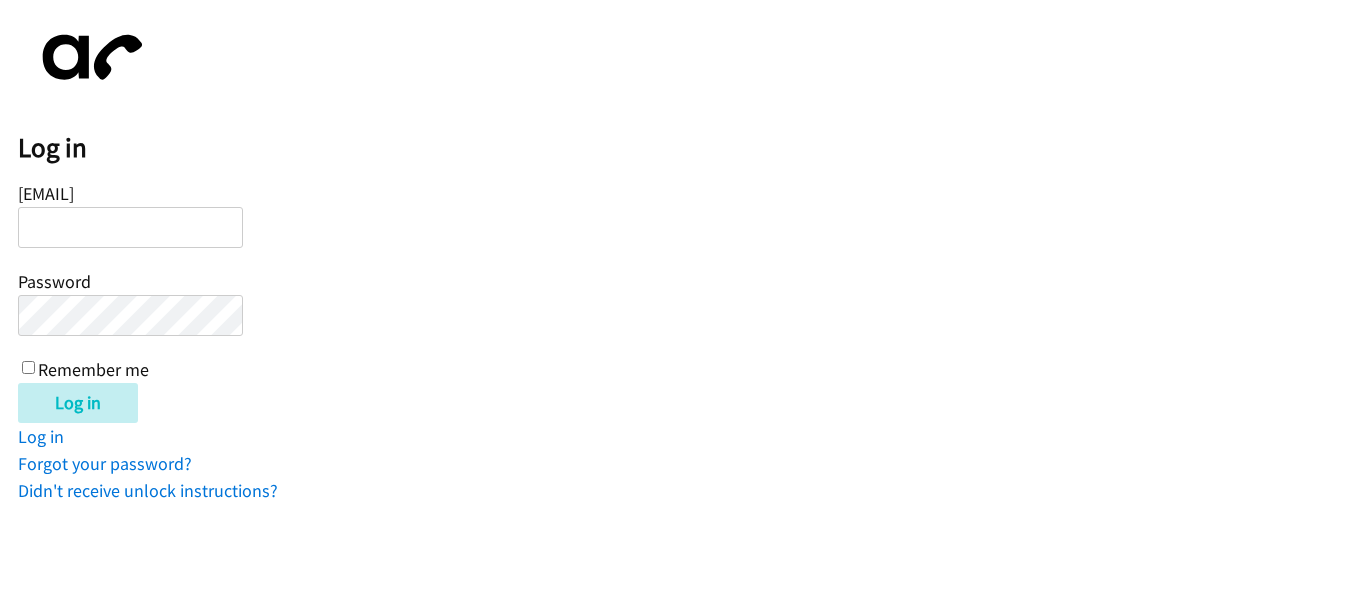 click on "Email" at bounding box center [130, 227] 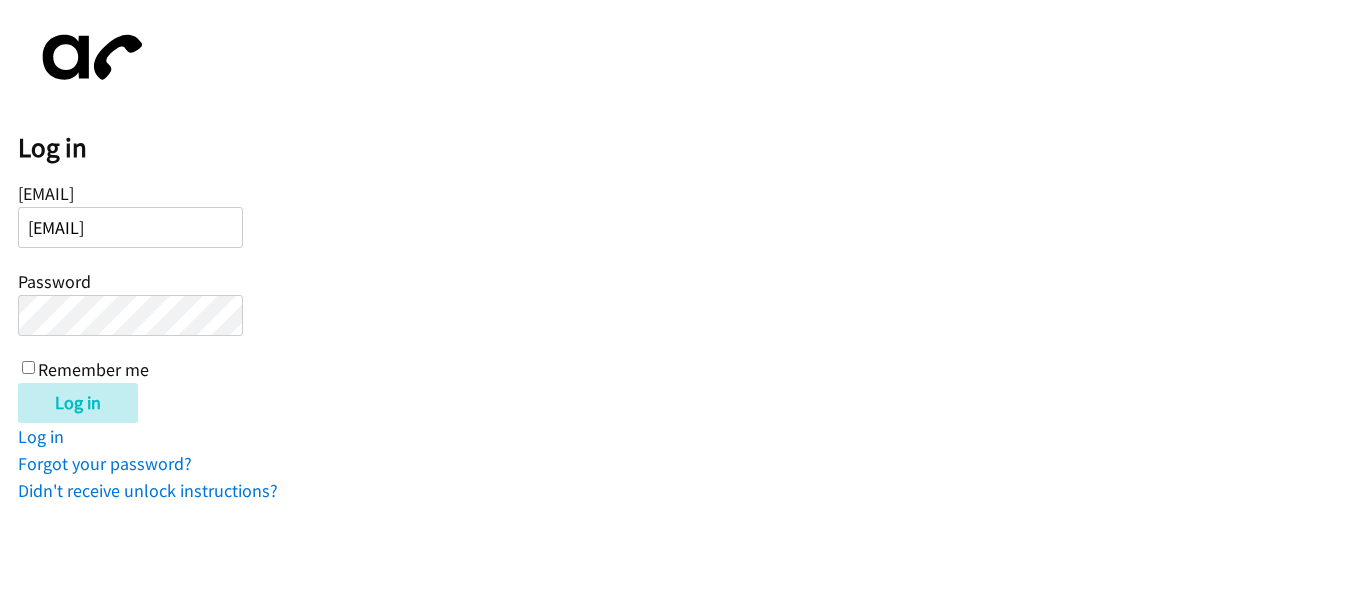scroll, scrollTop: 0, scrollLeft: 30, axis: horizontal 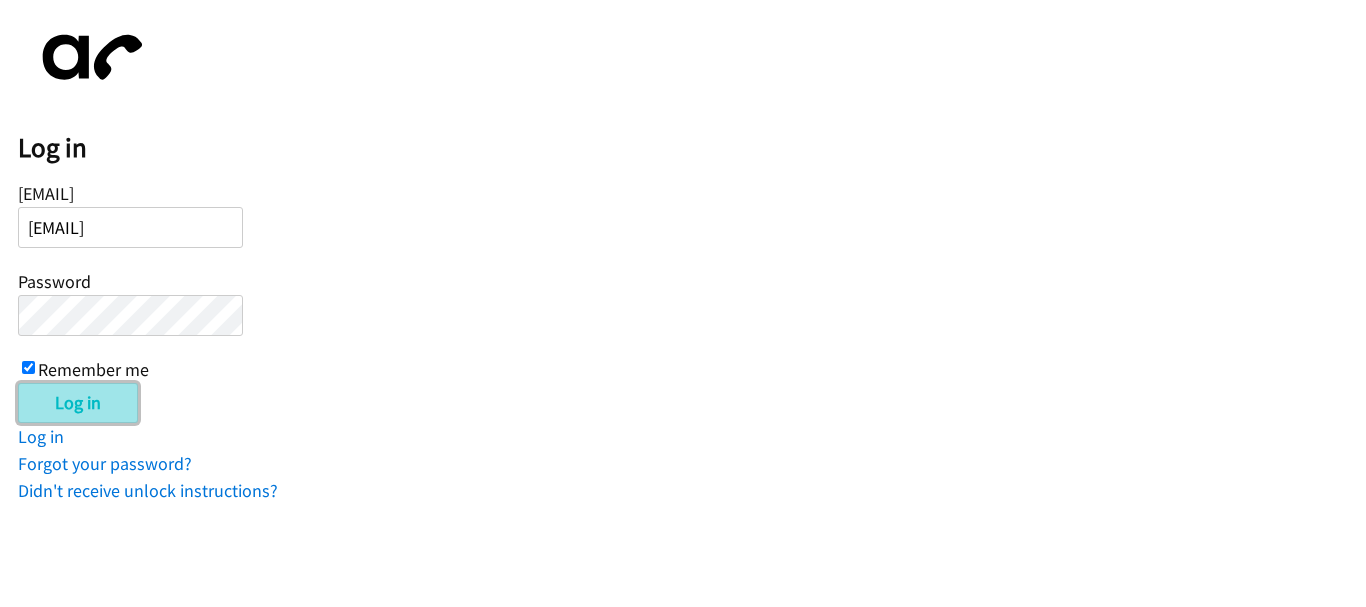 click on "Log in" at bounding box center [78, 403] 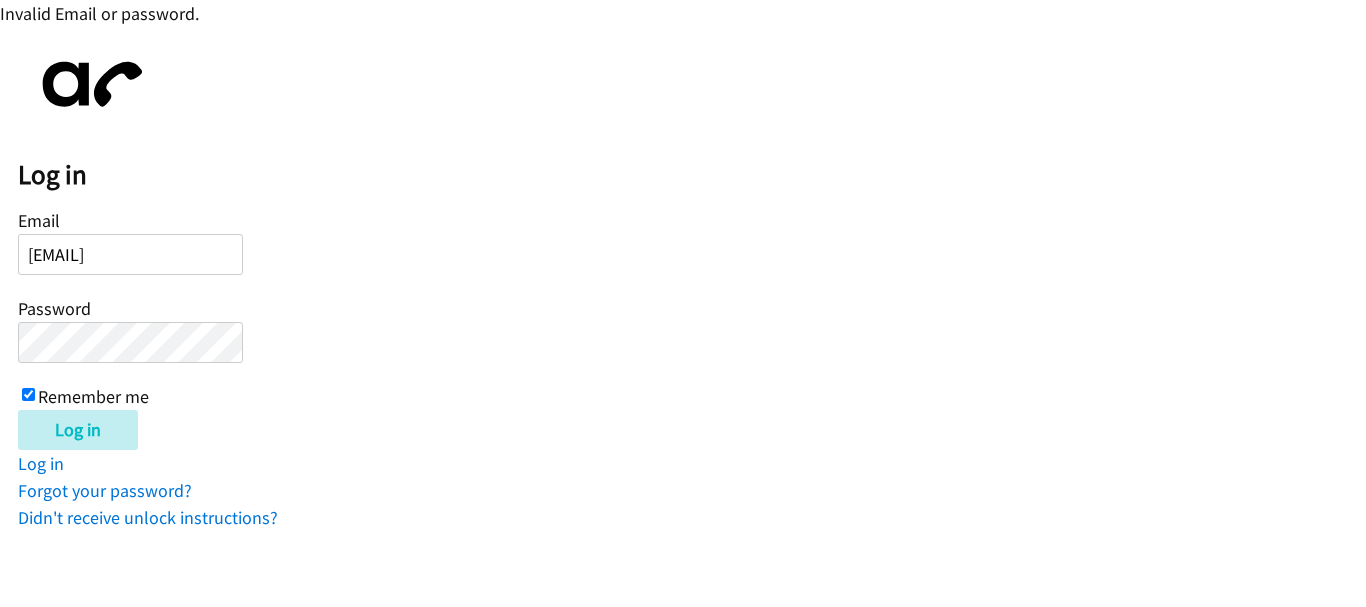 scroll, scrollTop: 0, scrollLeft: 0, axis: both 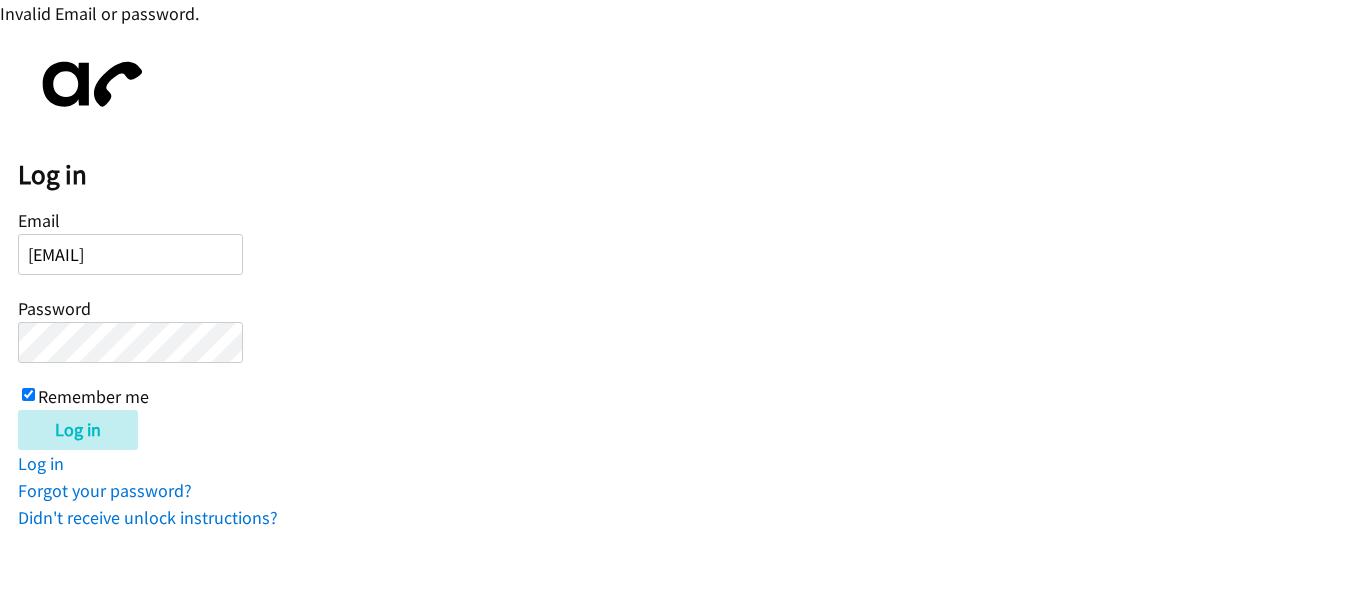 click on "Log in" at bounding box center (78, 430) 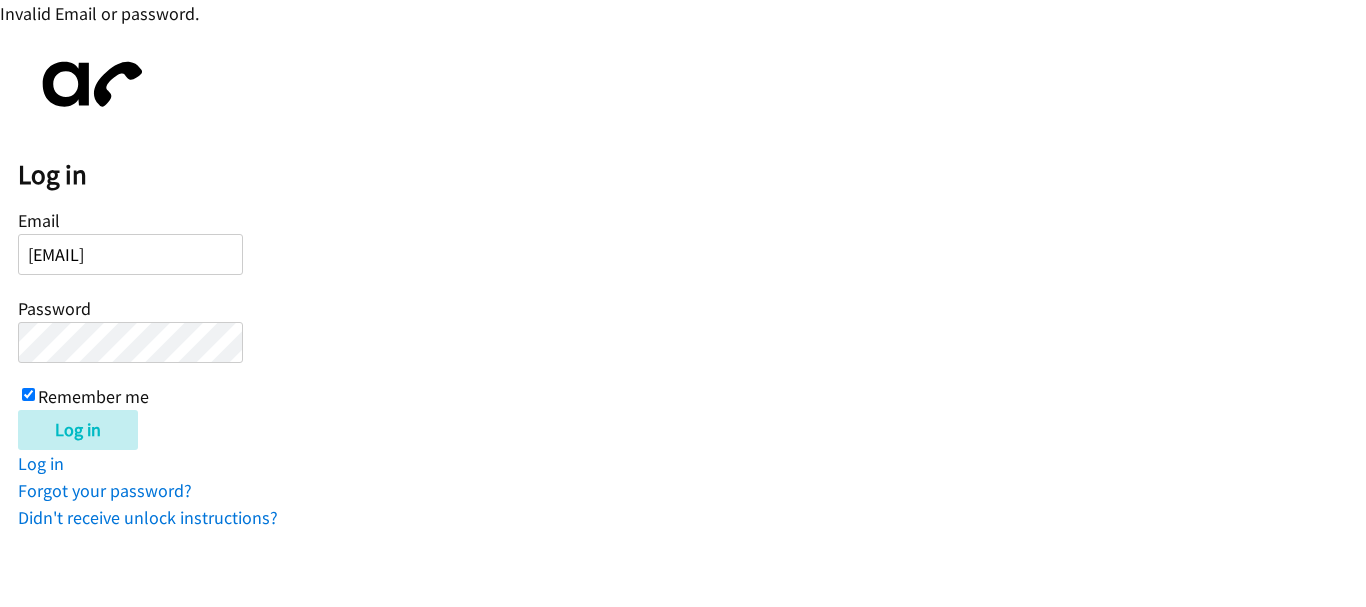 scroll, scrollTop: 0, scrollLeft: 0, axis: both 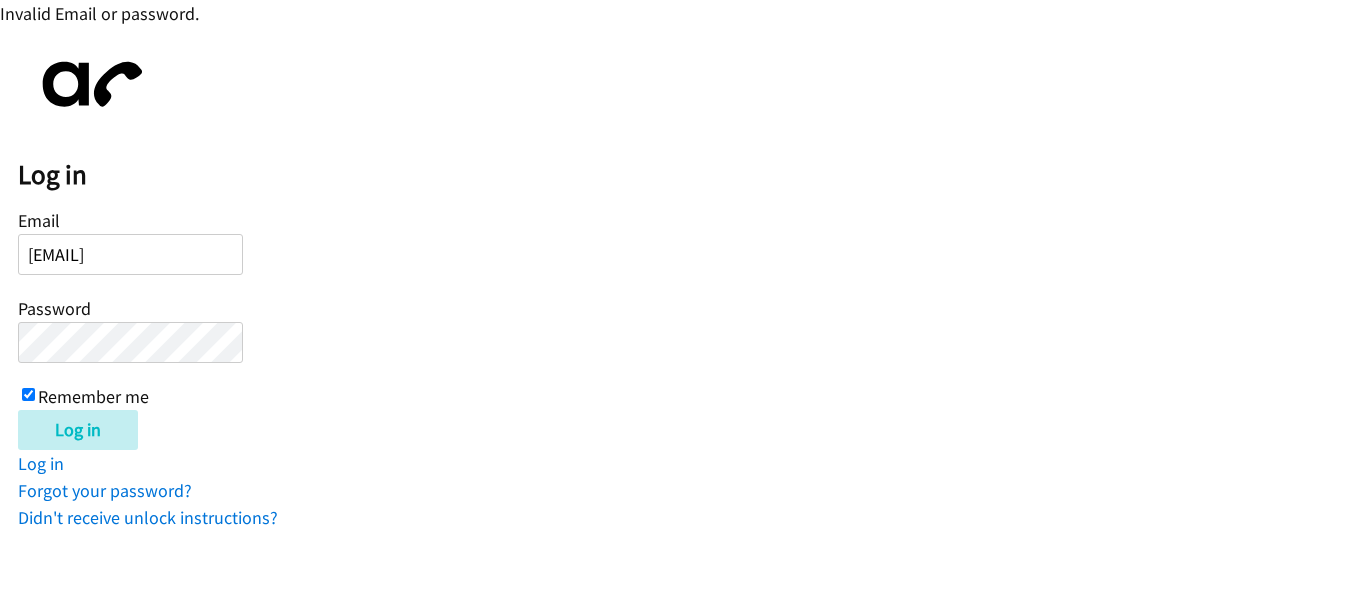 click on "Log in" at bounding box center [78, 430] 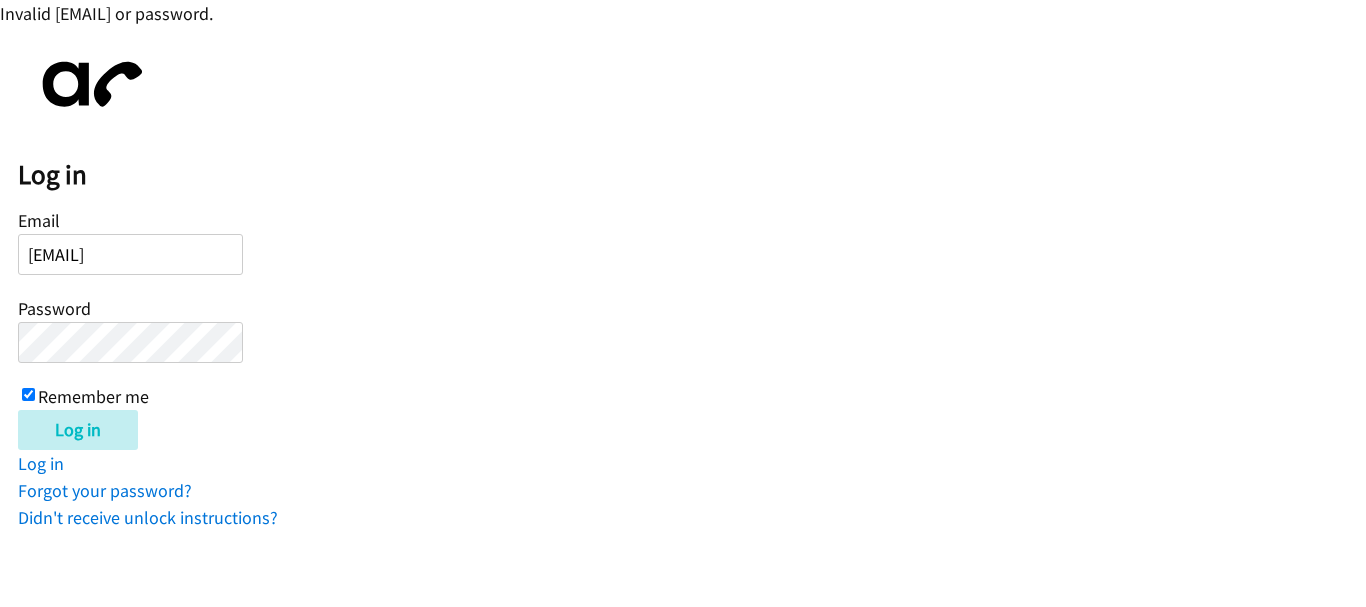 scroll, scrollTop: 0, scrollLeft: 0, axis: both 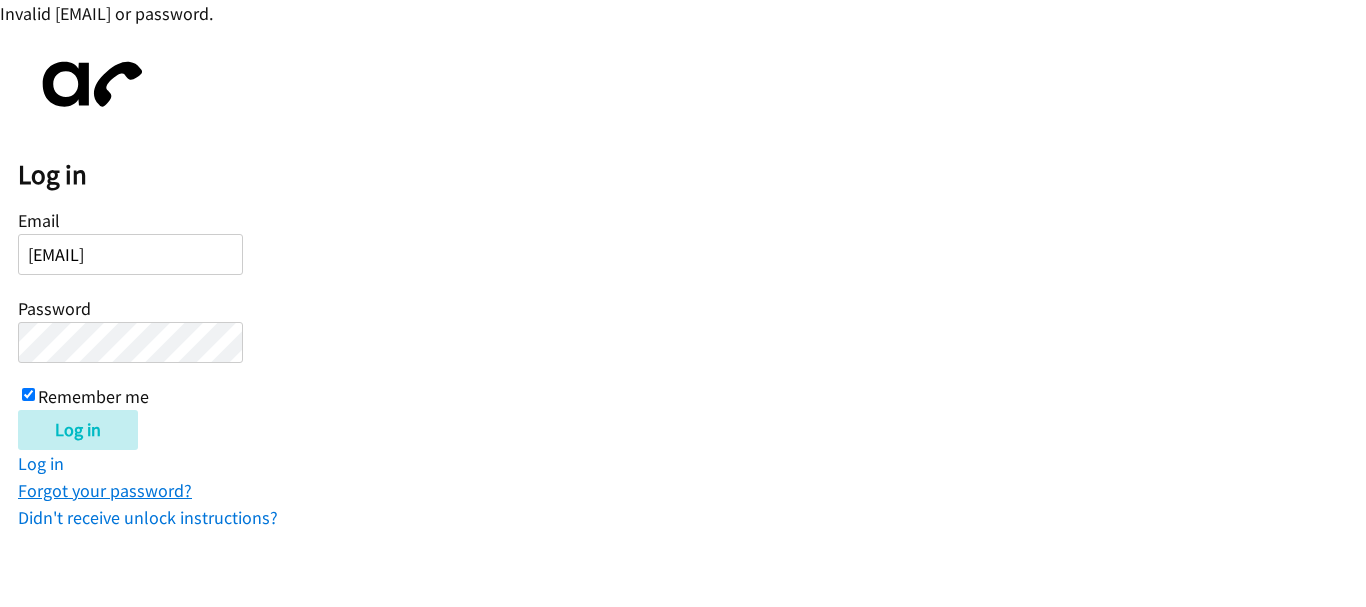 click on "Forgot your password?" at bounding box center [105, 490] 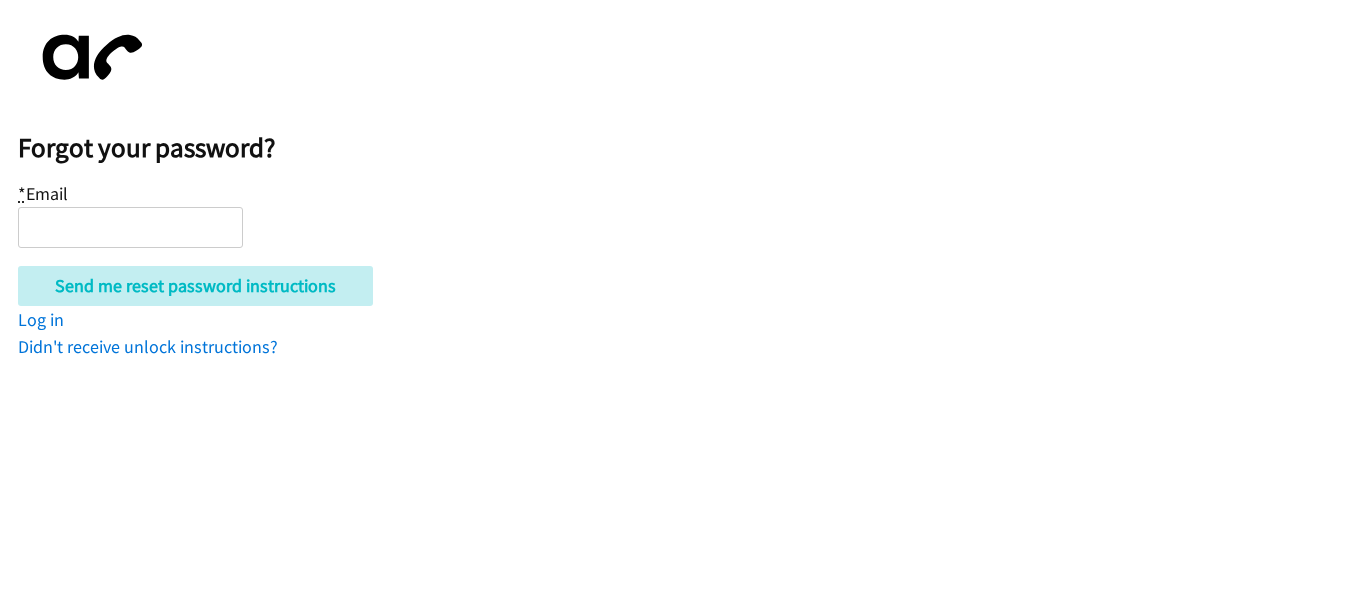 scroll, scrollTop: 0, scrollLeft: 0, axis: both 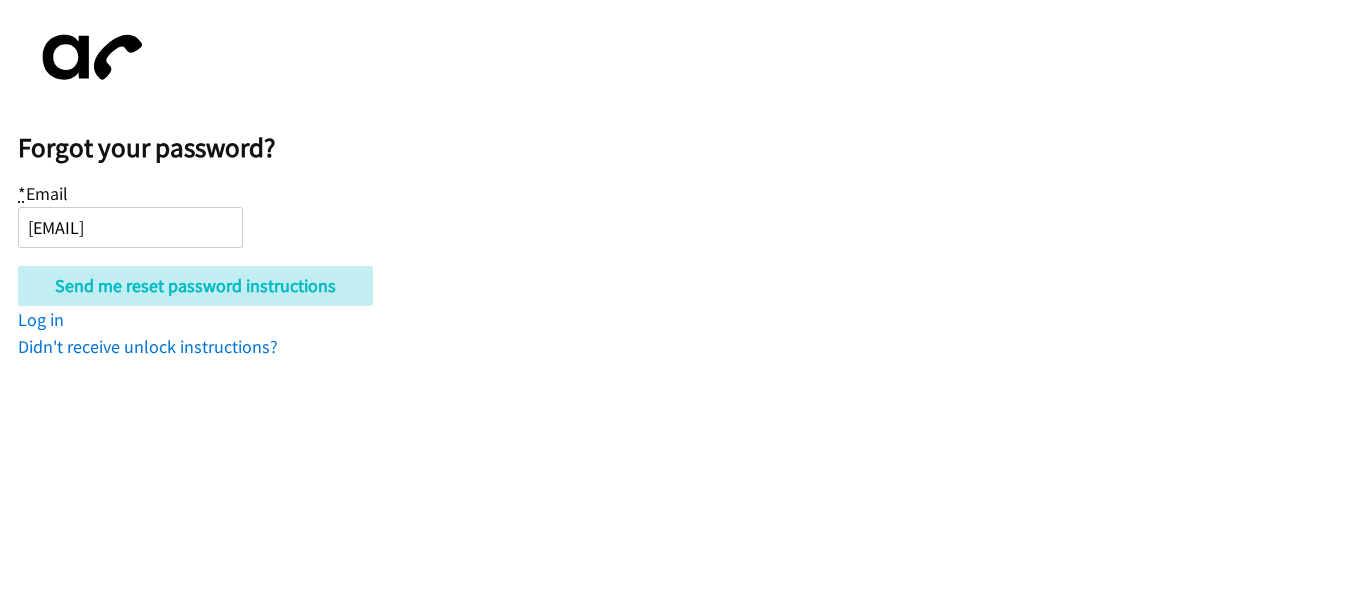 type on "cparohinog@lendingpoint.com" 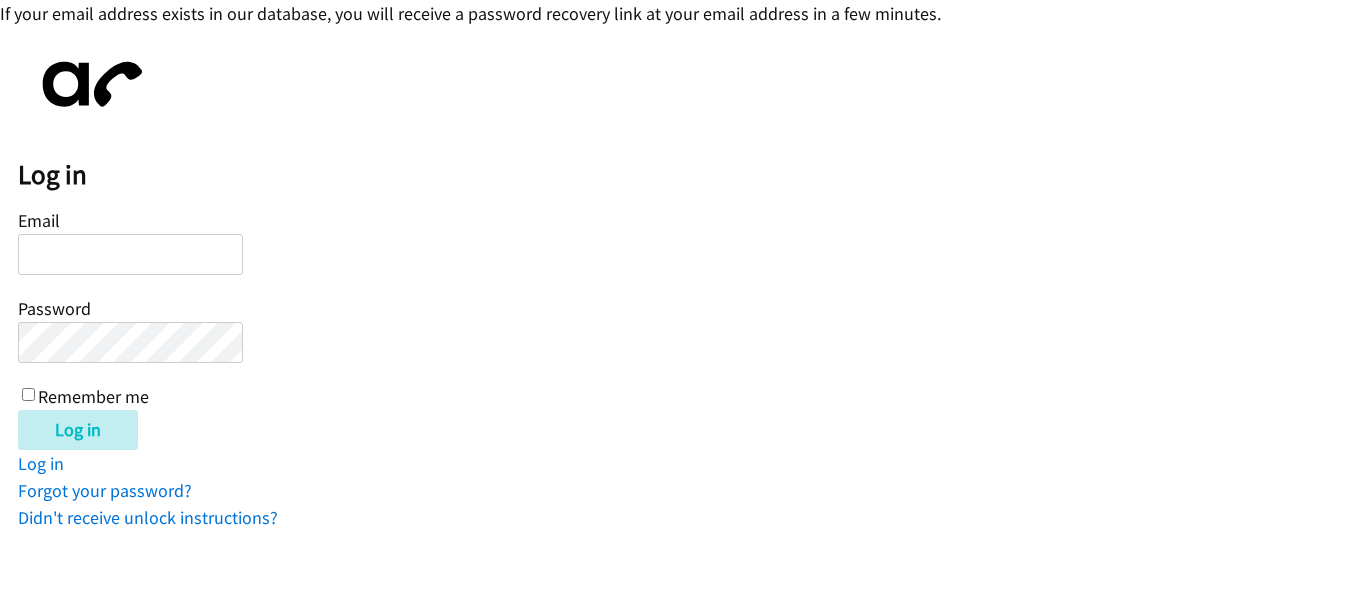 scroll, scrollTop: 0, scrollLeft: 0, axis: both 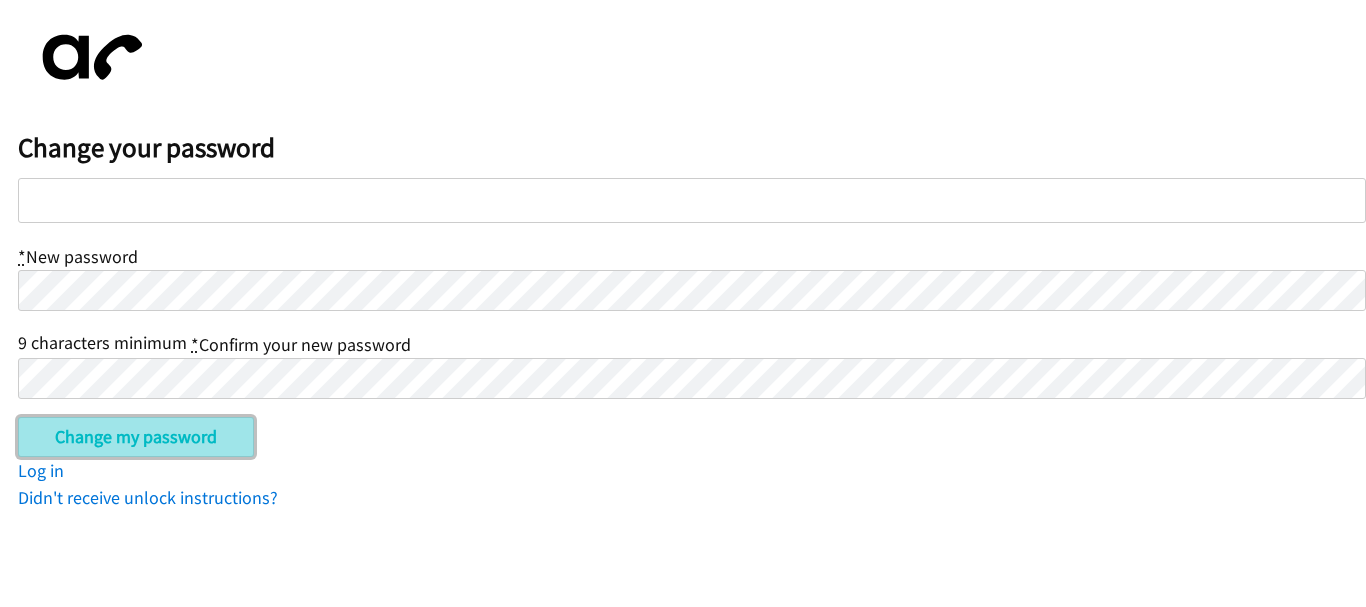 drag, startPoint x: 122, startPoint y: 438, endPoint x: 133, endPoint y: 438, distance: 11 